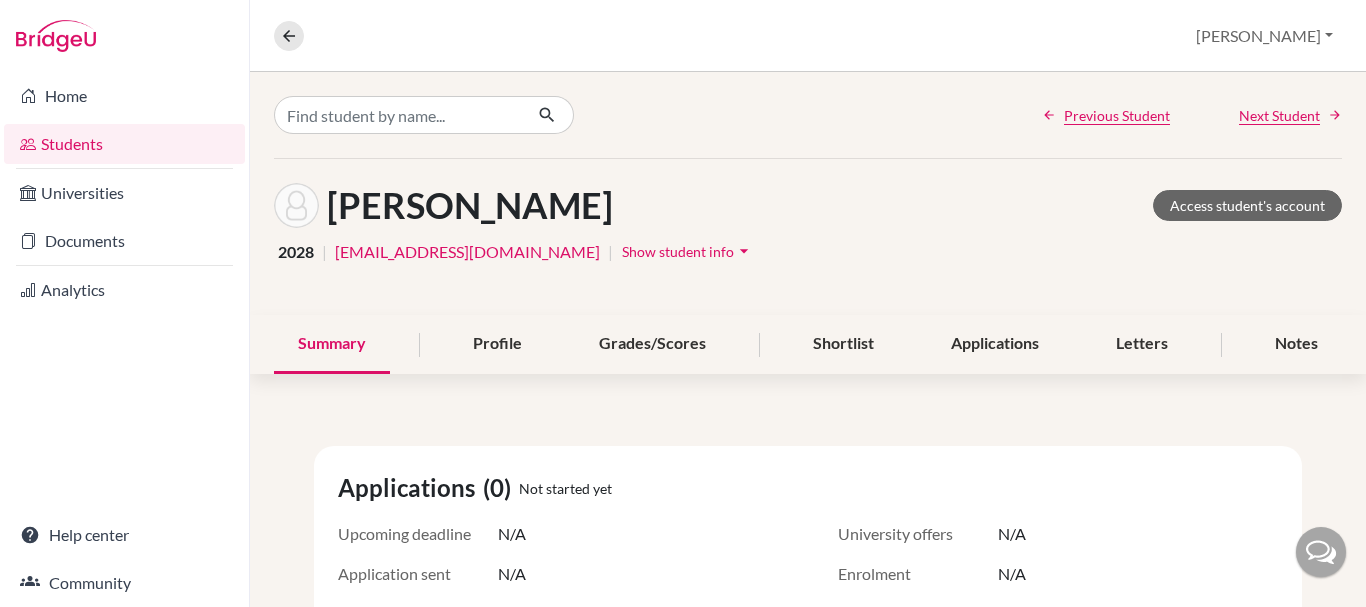 scroll, scrollTop: 0, scrollLeft: 0, axis: both 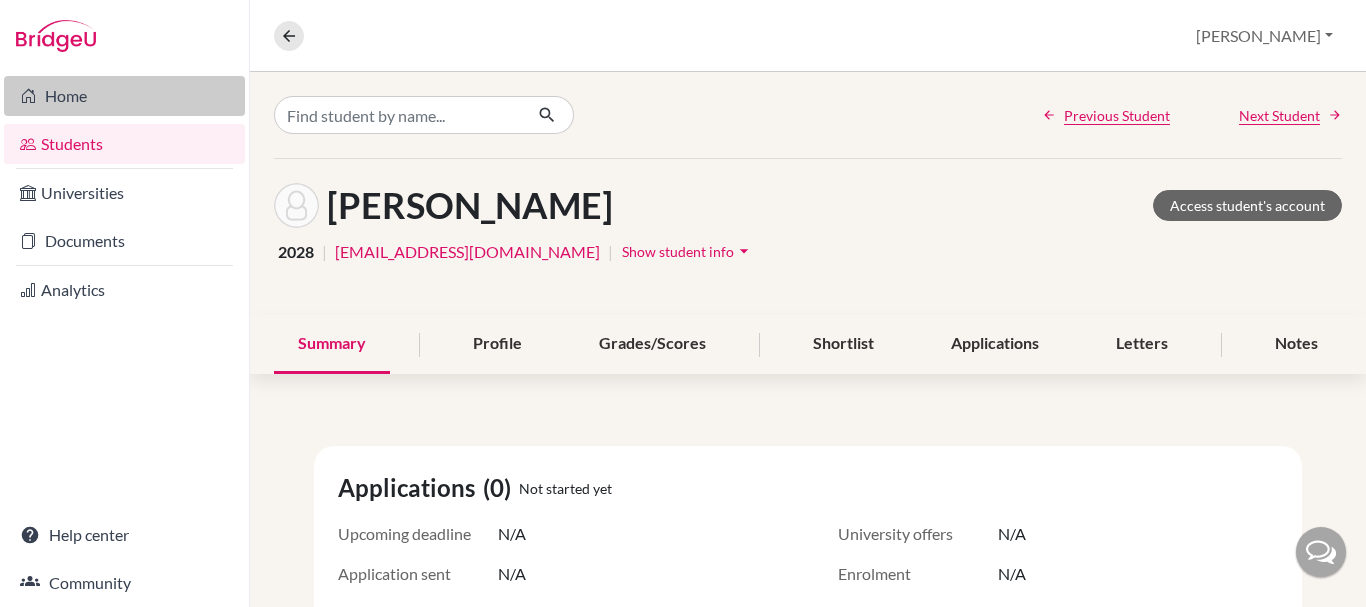 click on "Home" at bounding box center (124, 96) 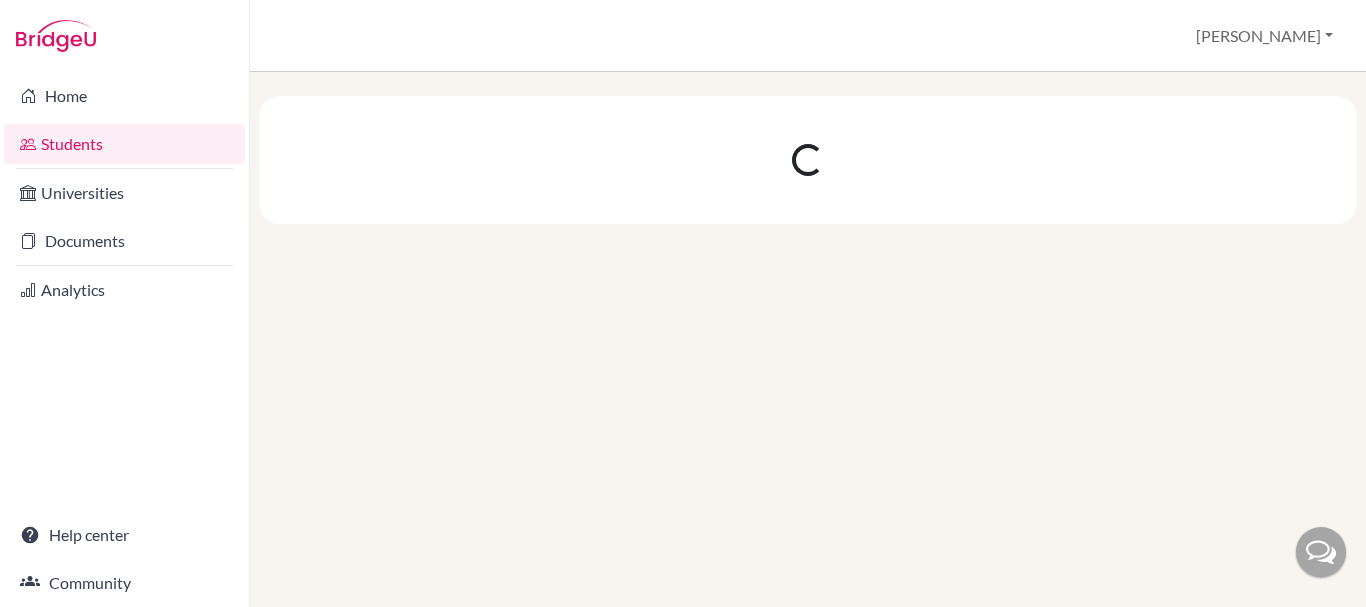scroll, scrollTop: 0, scrollLeft: 0, axis: both 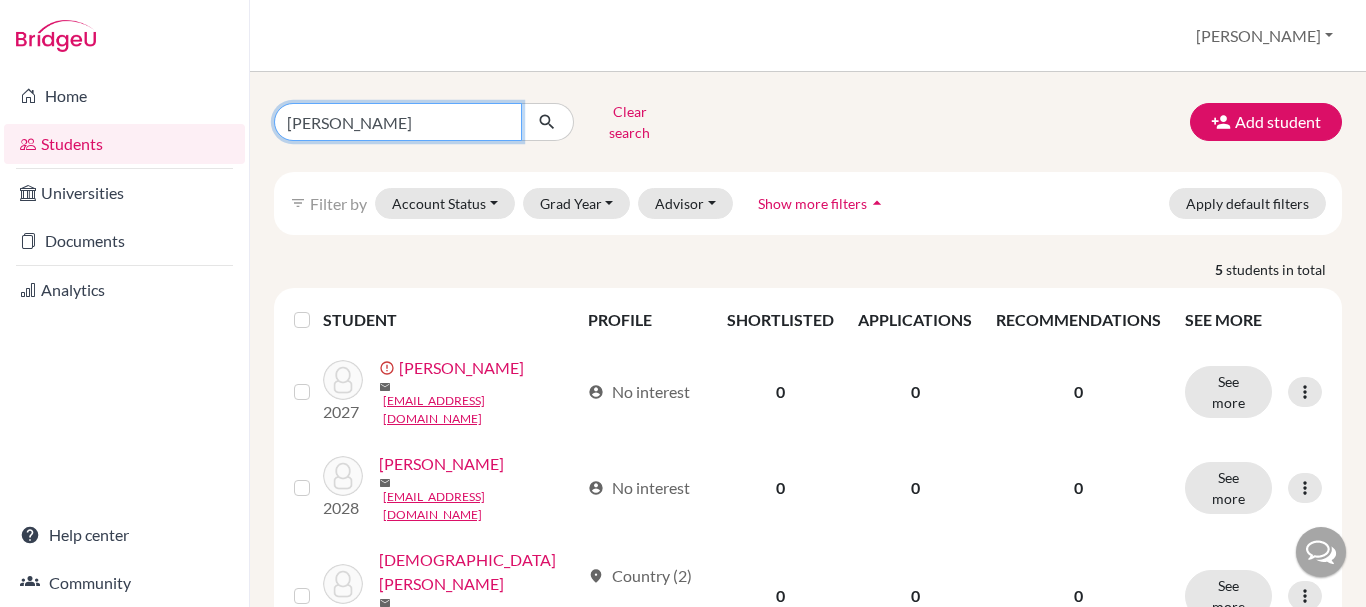 click on "vivaan" at bounding box center (398, 122) 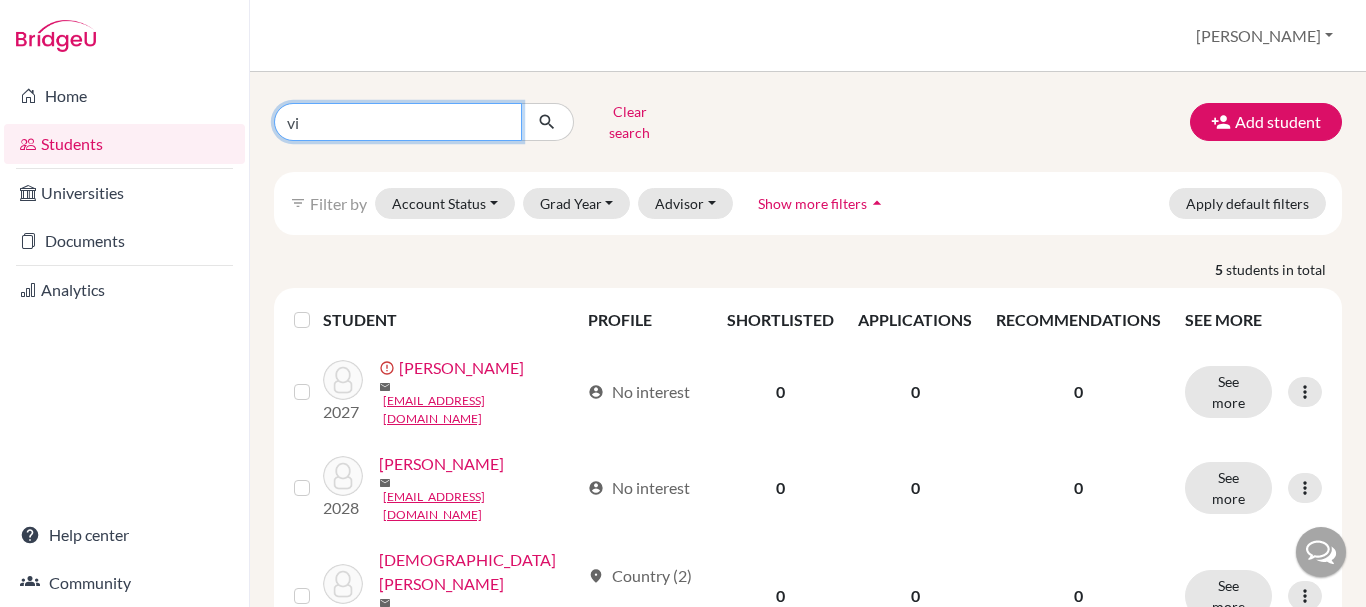 type on "v" 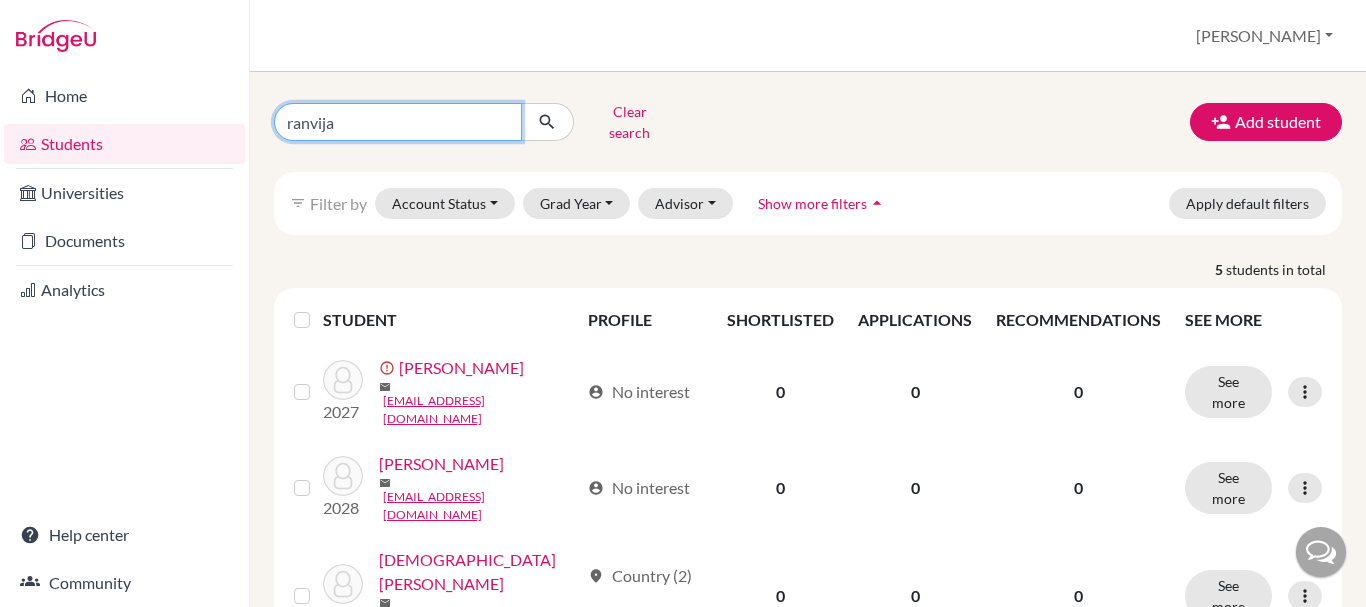 type on "ranvijay" 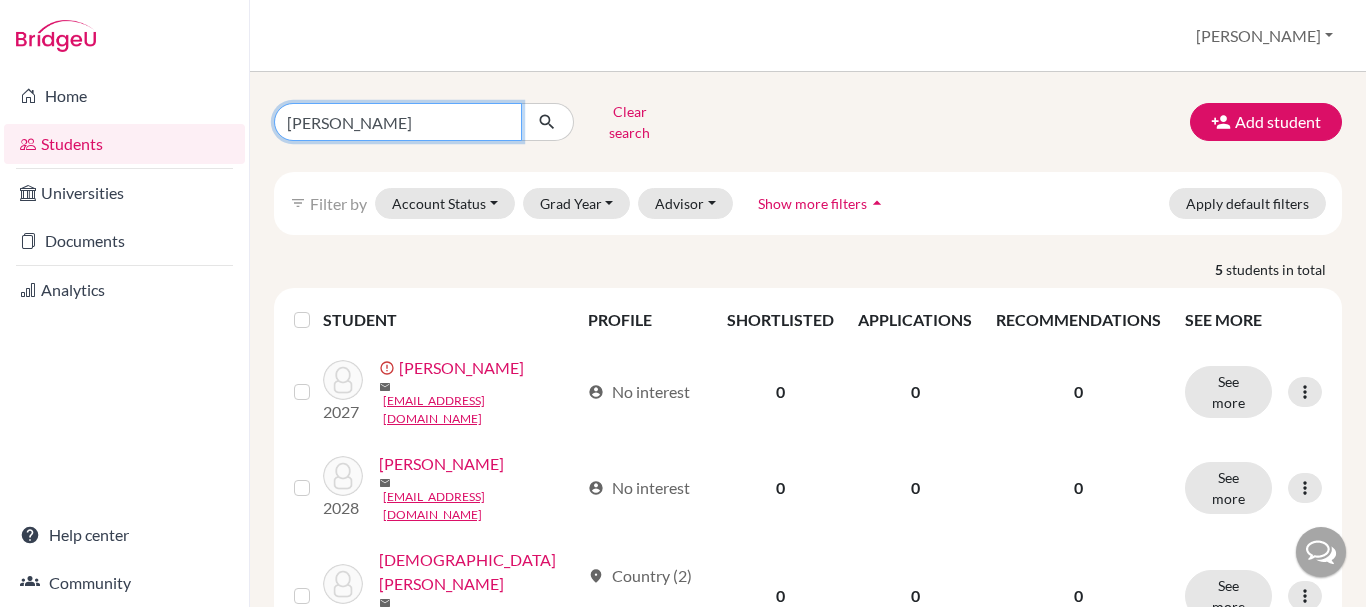 click at bounding box center (547, 122) 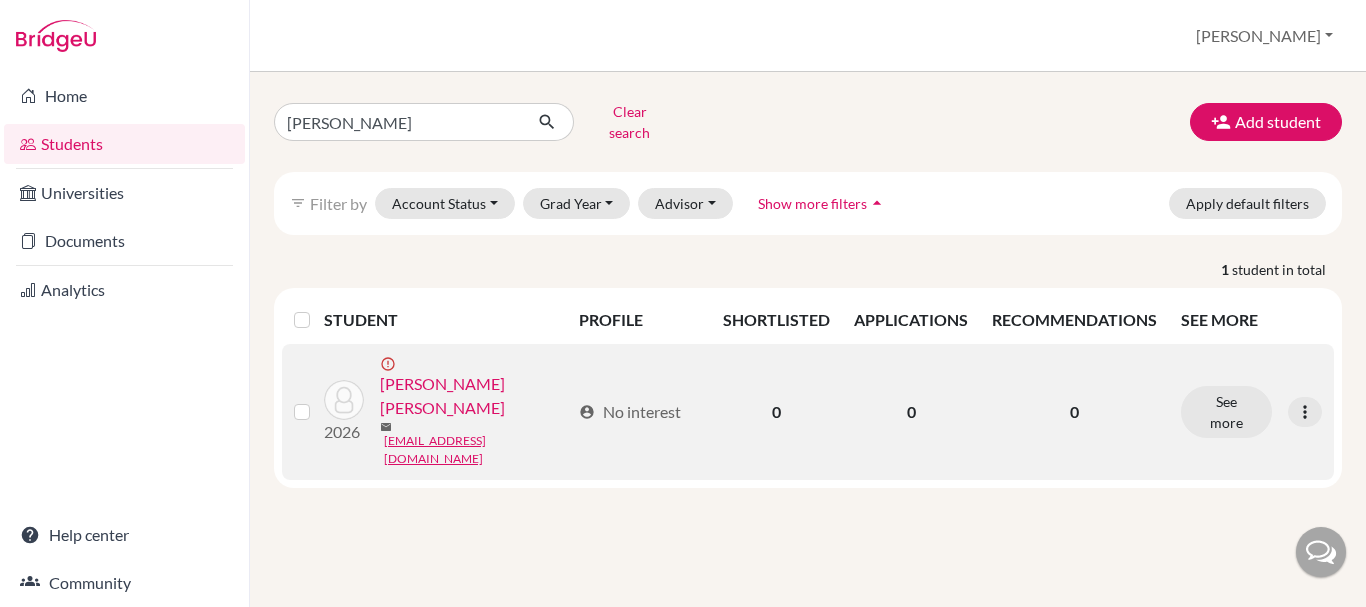 click on "[PERSON_NAME] [PERSON_NAME]" at bounding box center [475, 396] 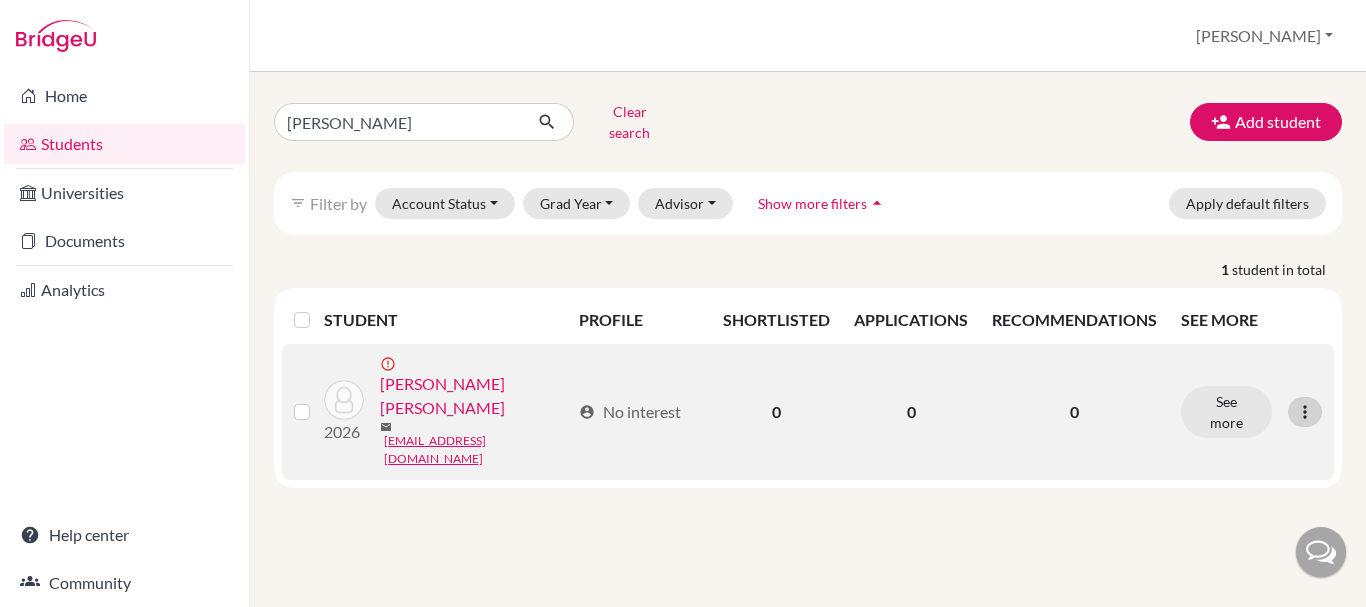 click at bounding box center (1305, 412) 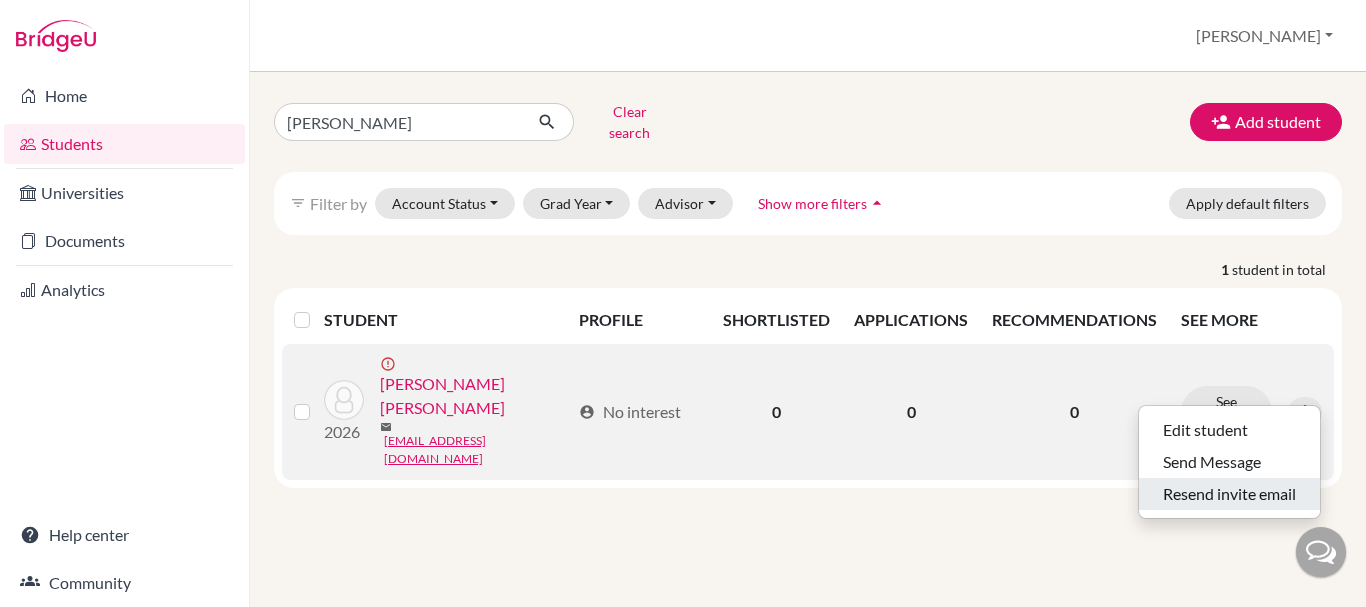 click on "Resend invite email" at bounding box center (1229, 494) 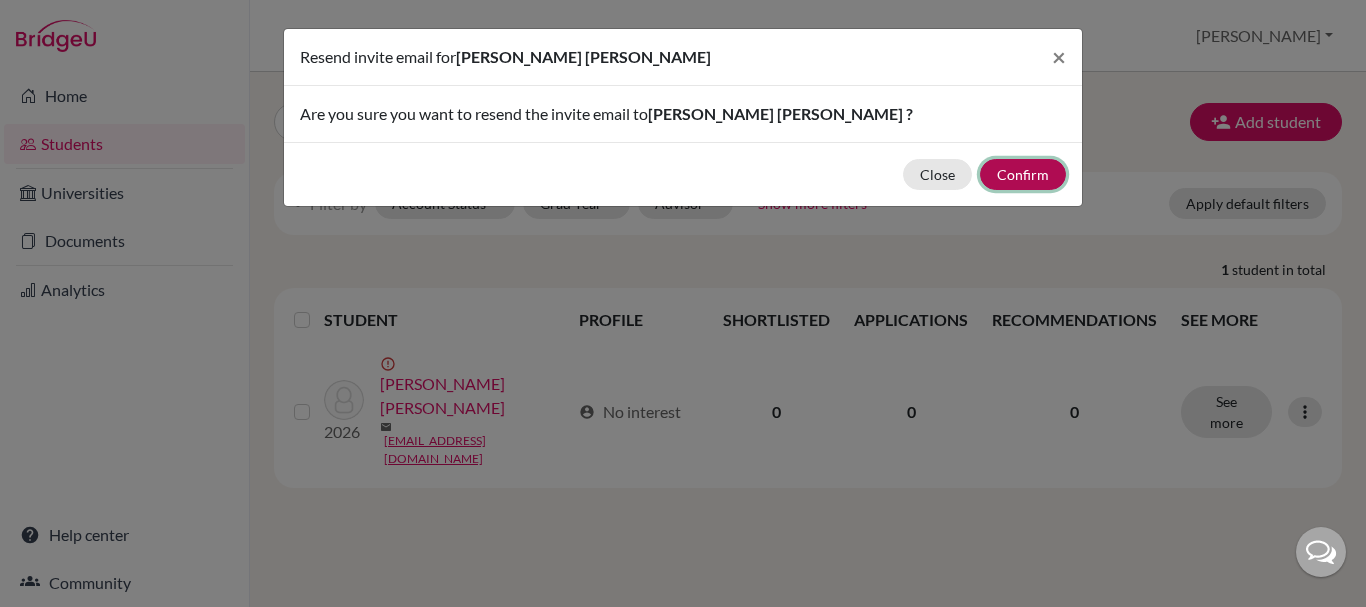 click on "Confirm" at bounding box center (1023, 174) 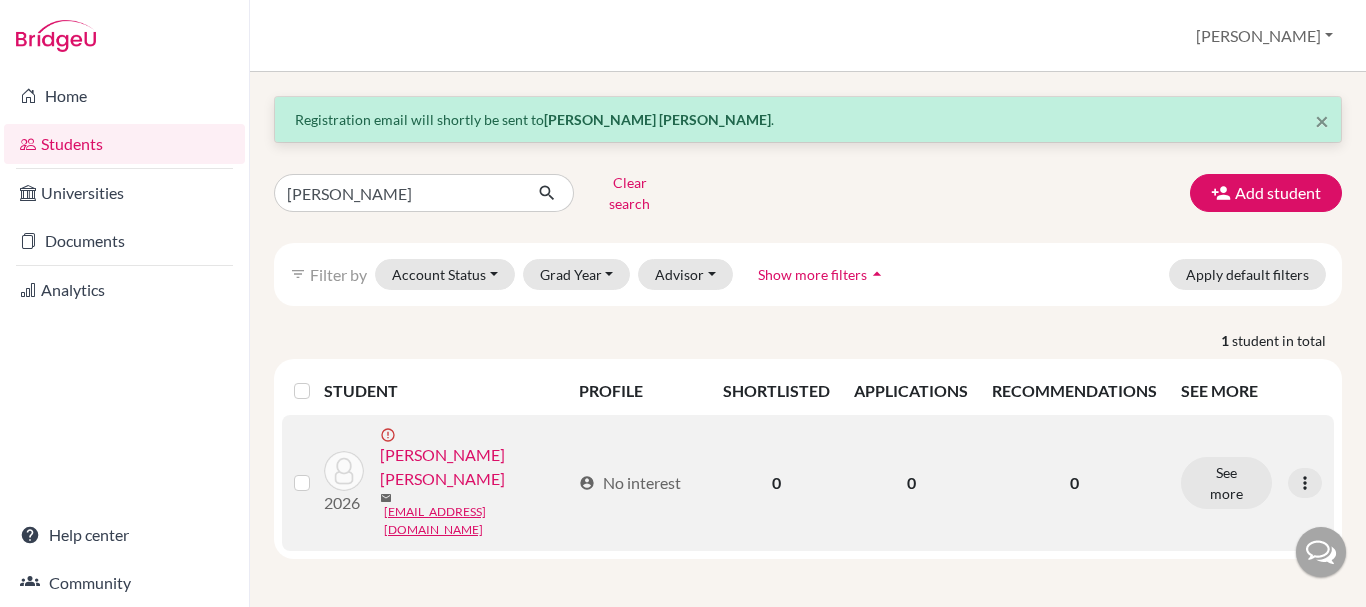 click on "[PERSON_NAME] [PERSON_NAME]" at bounding box center [475, 467] 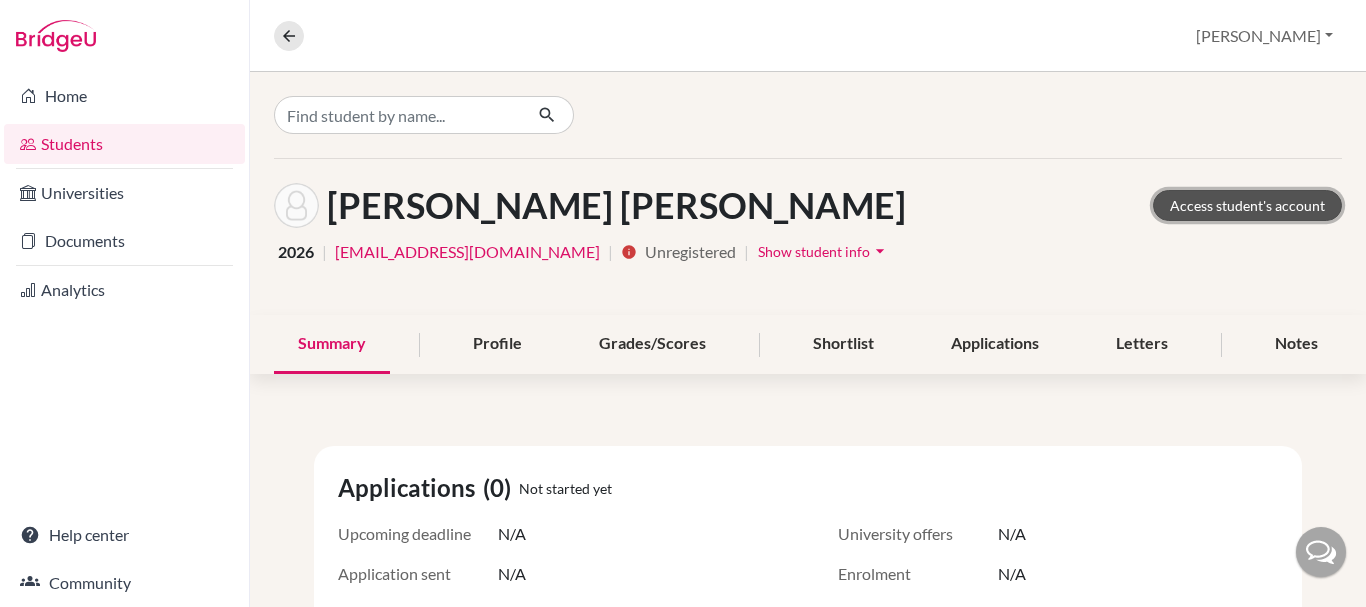 click on "Access student's account" at bounding box center [1247, 205] 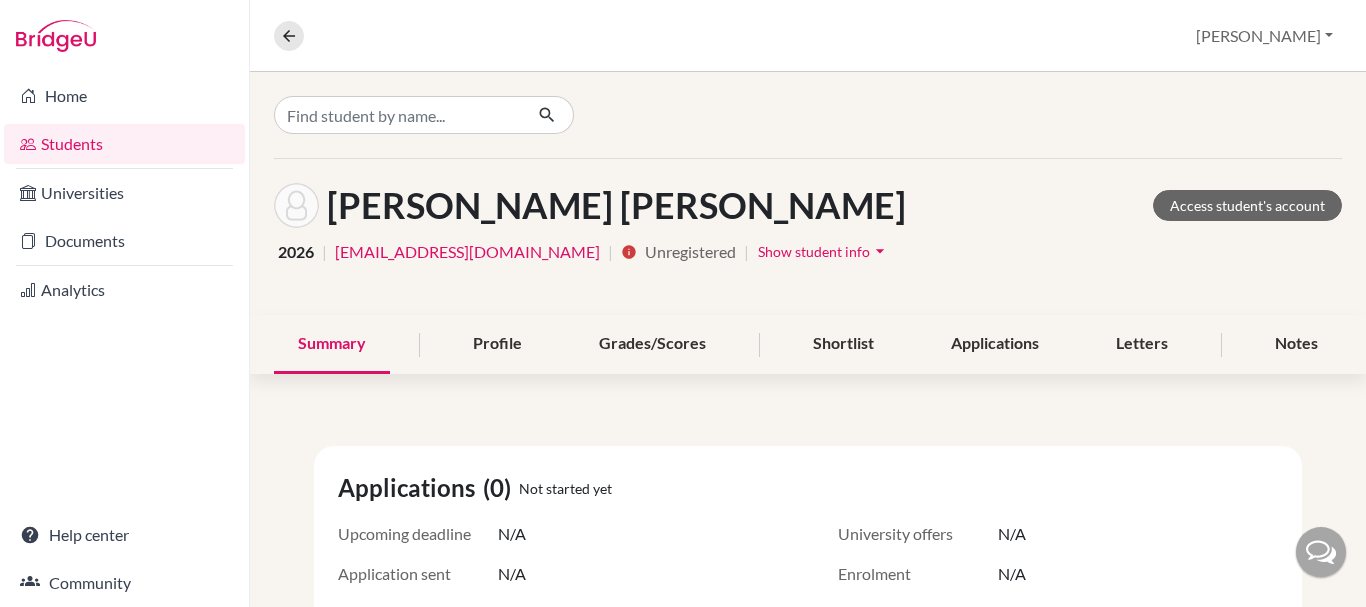 scroll, scrollTop: 0, scrollLeft: 0, axis: both 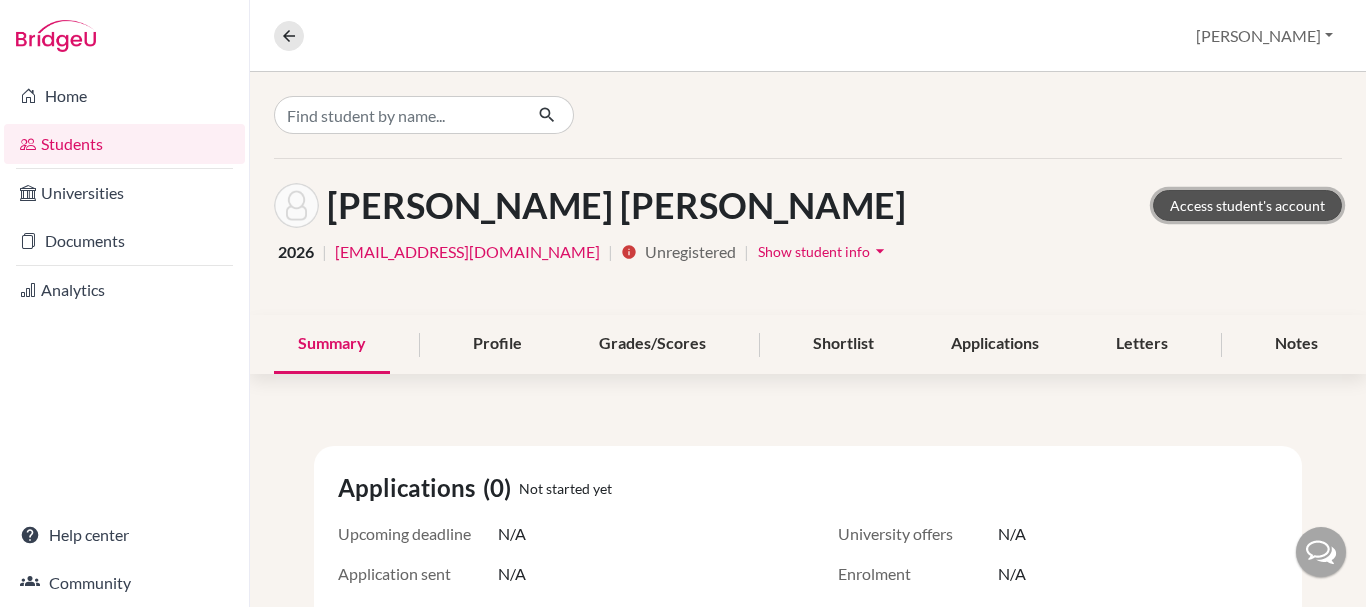 click on "Access student's account" at bounding box center [1247, 205] 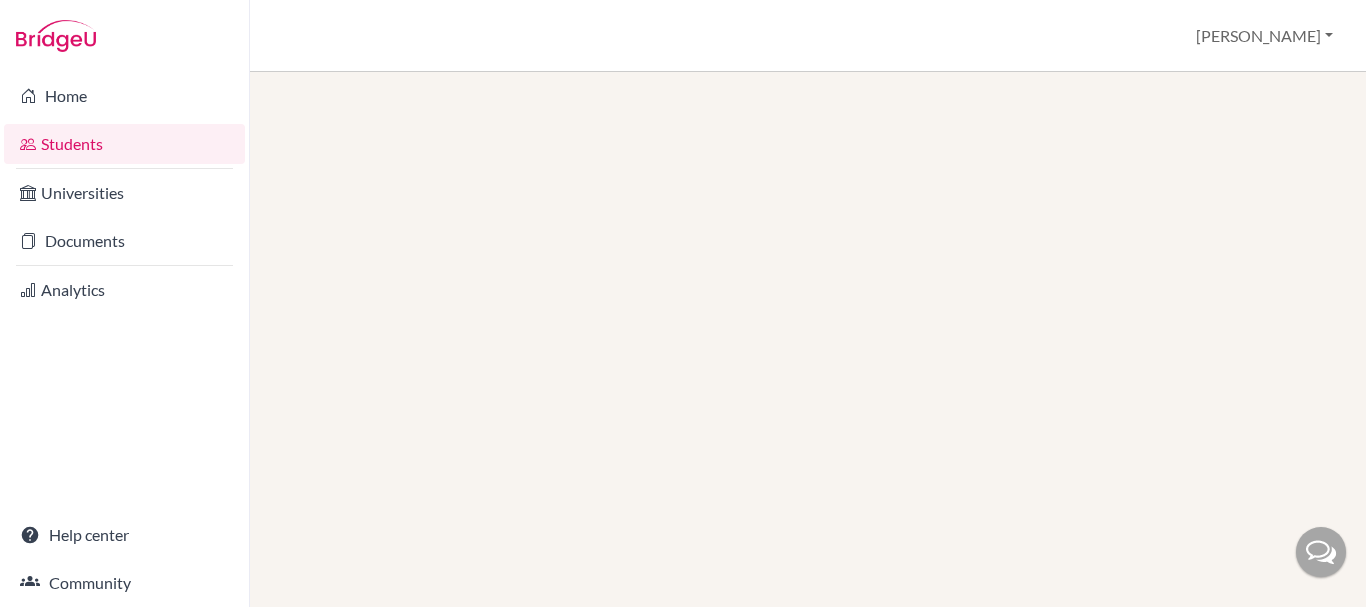 scroll, scrollTop: 0, scrollLeft: 0, axis: both 